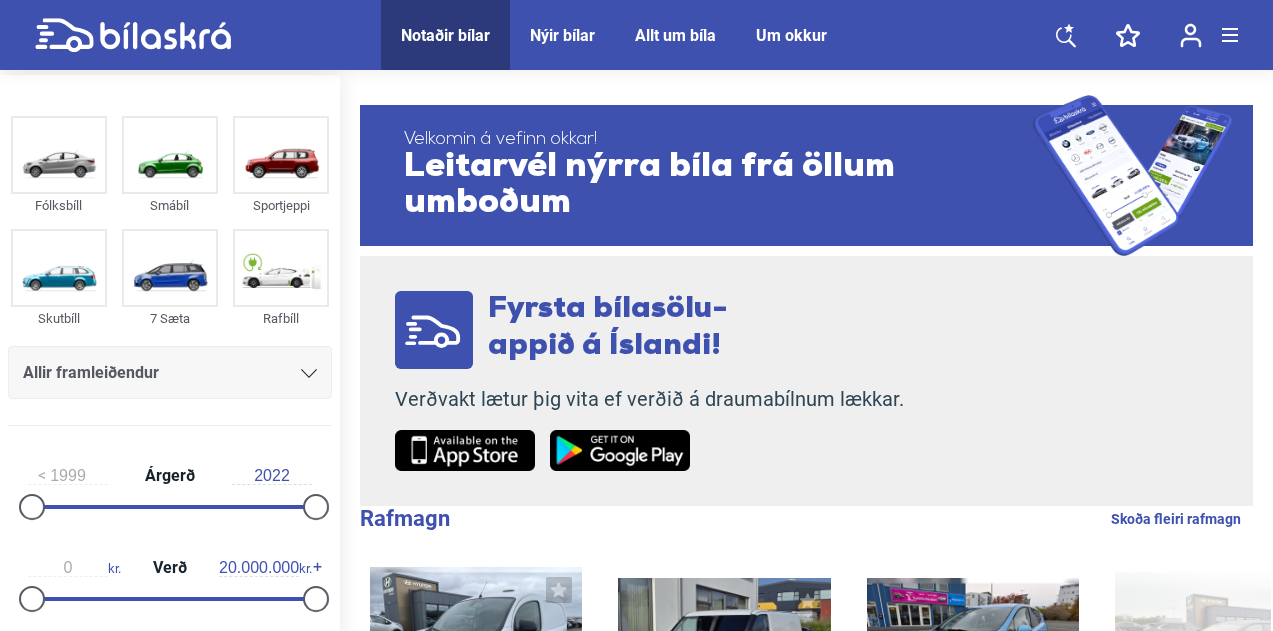 scroll, scrollTop: 28, scrollLeft: 0, axis: vertical 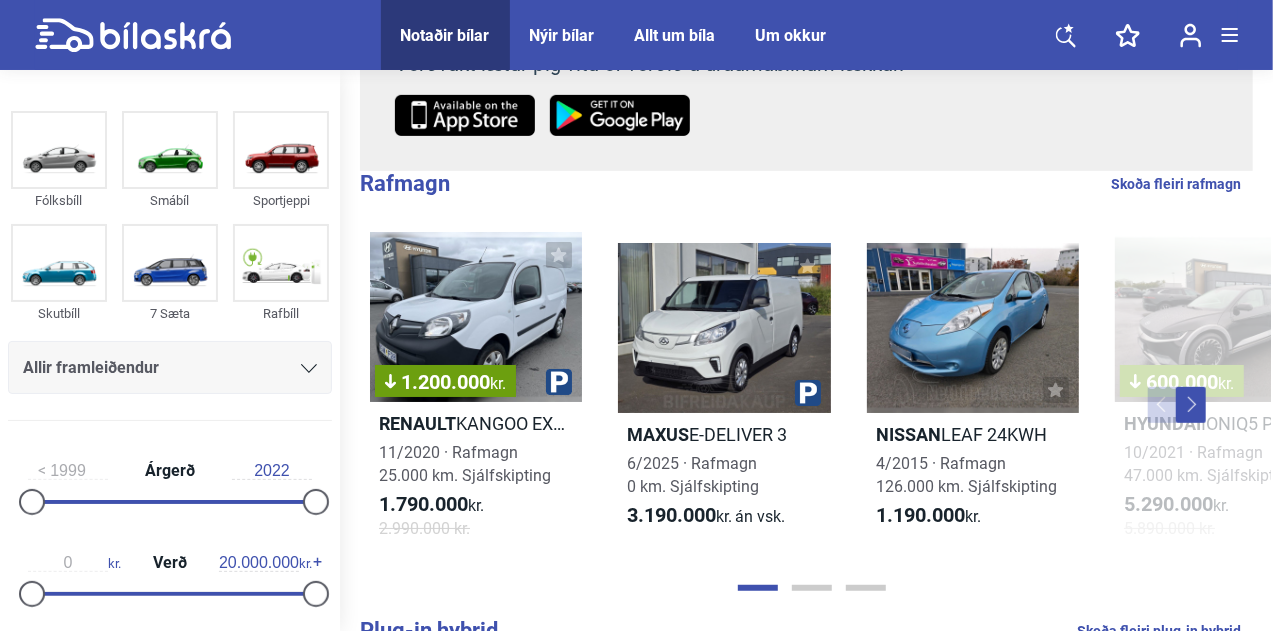 click on "[PRICE]
kr." at bounding box center (476, 317) 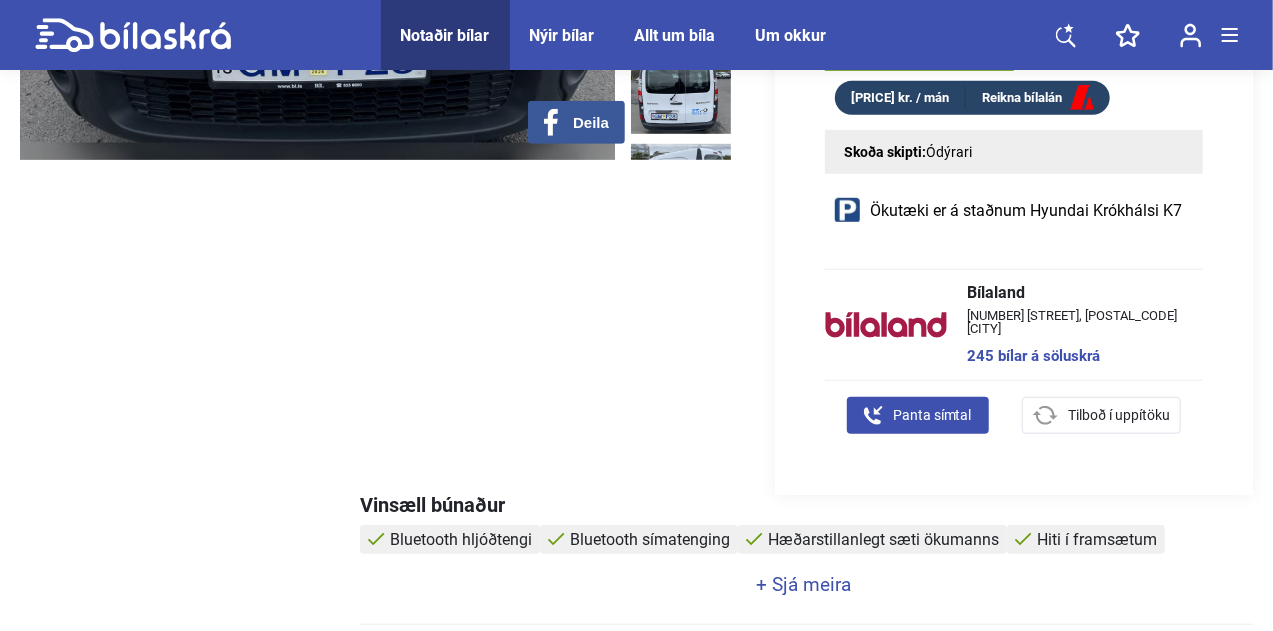 scroll, scrollTop: 549, scrollLeft: 0, axis: vertical 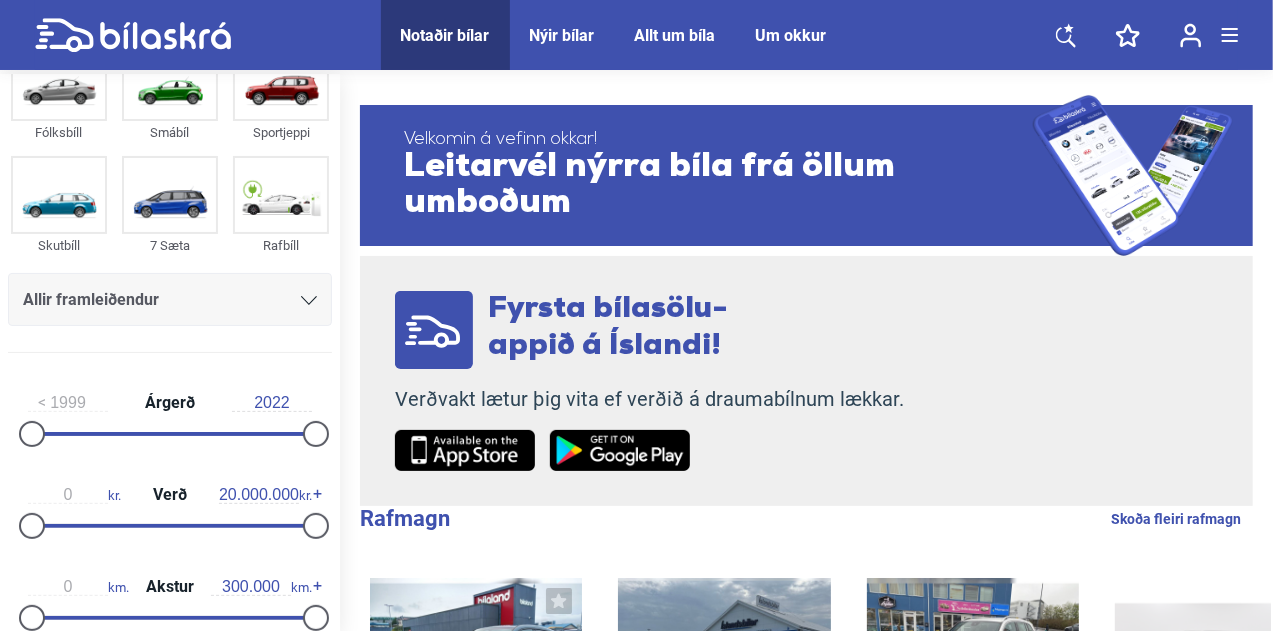click on "Allir framleiðendur" at bounding box center (170, 300) 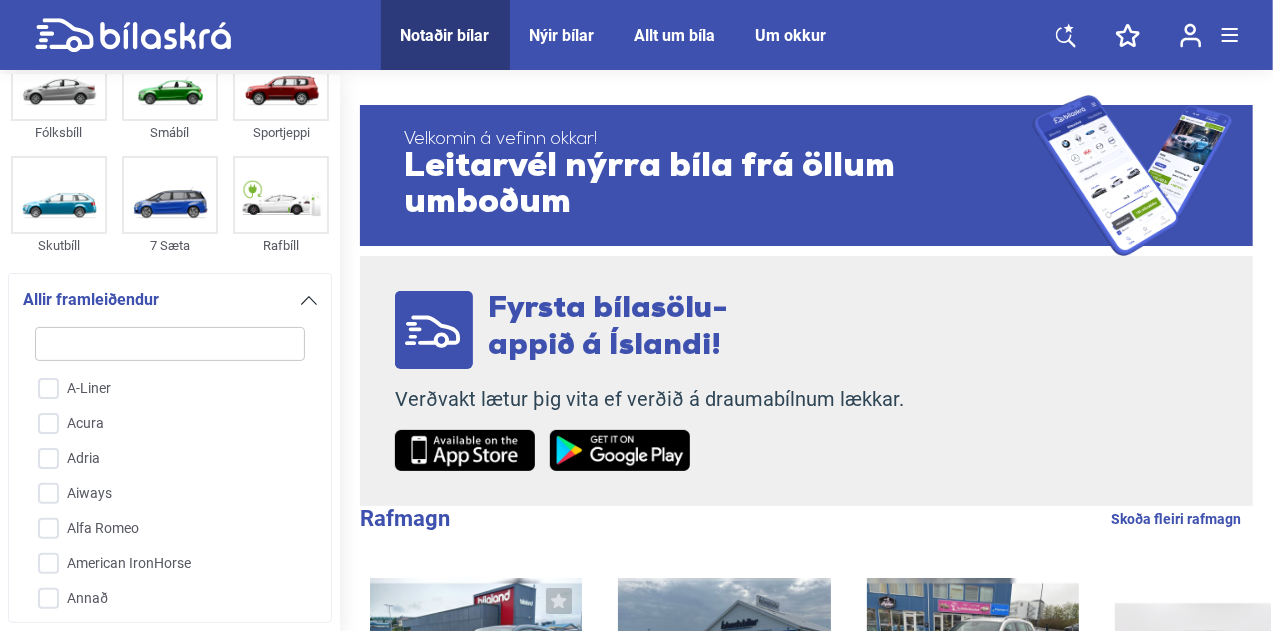 scroll, scrollTop: 272, scrollLeft: 0, axis: vertical 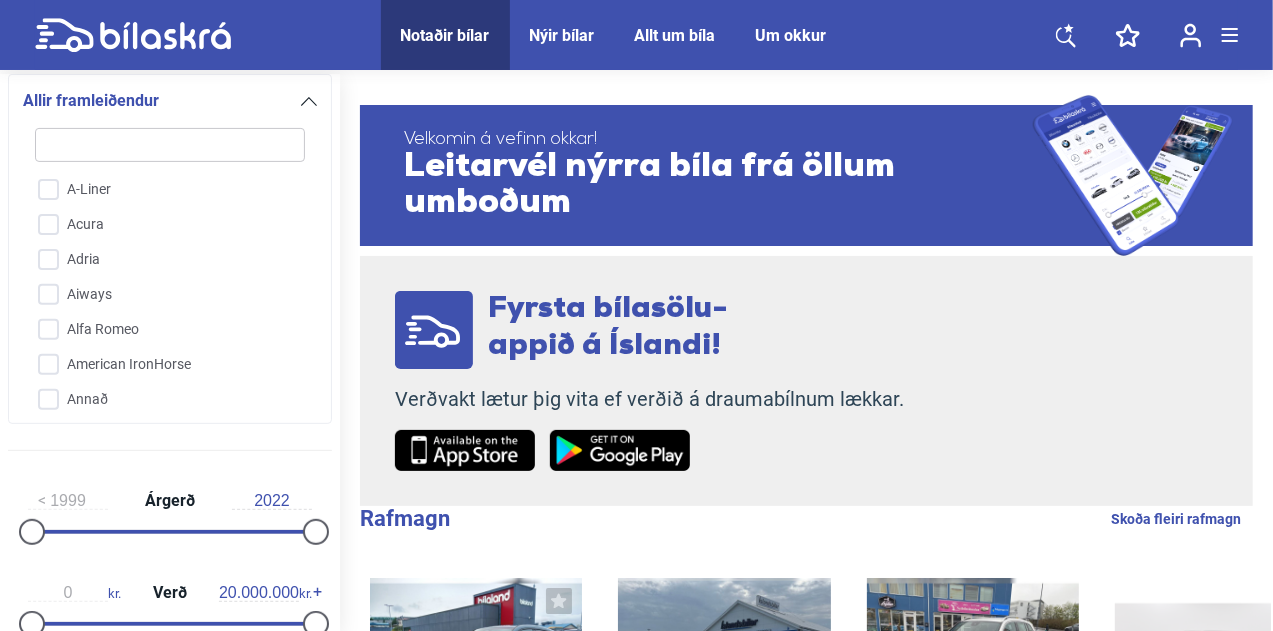 type on "t" 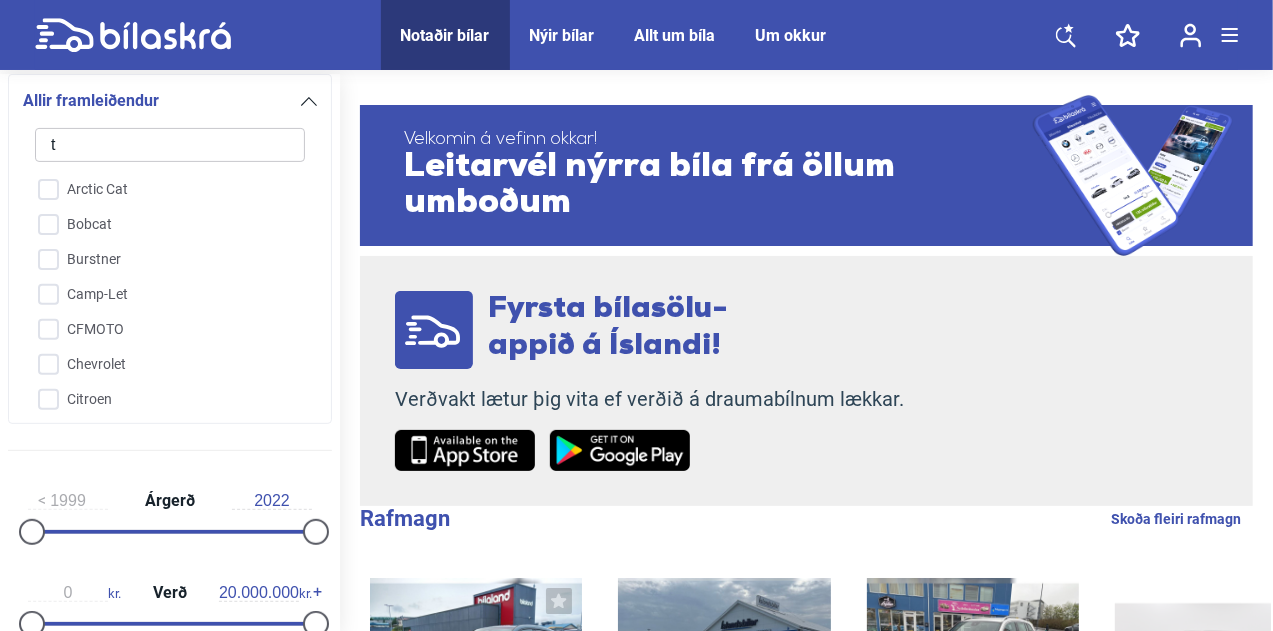 type on "te" 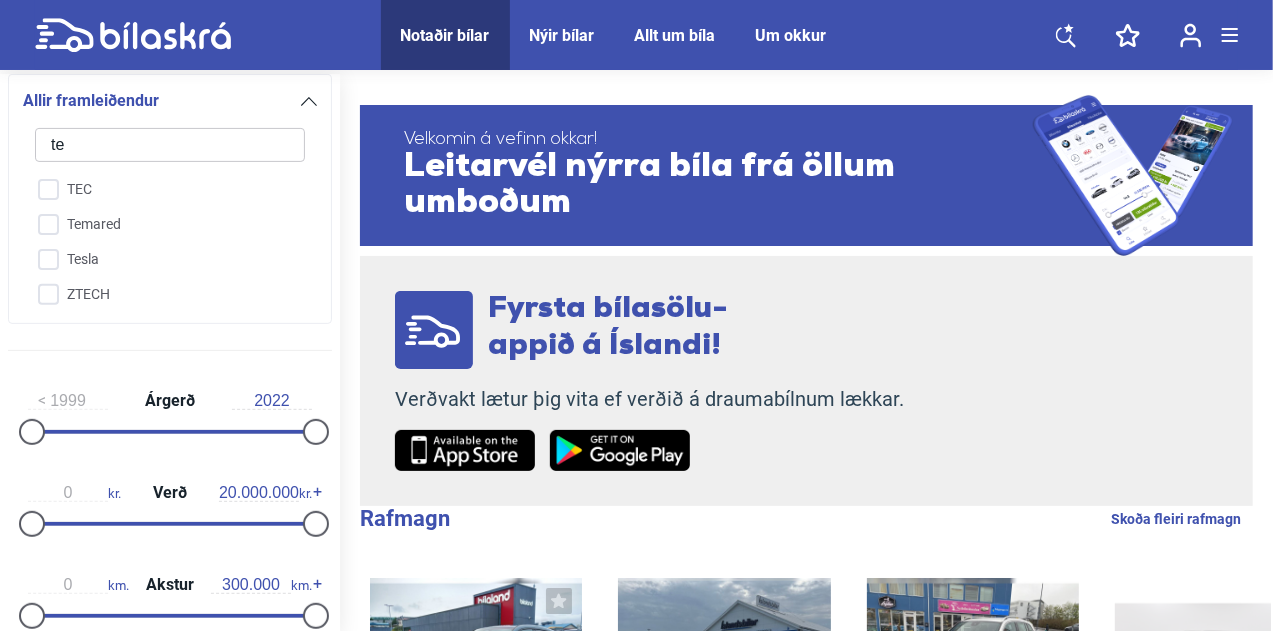 type on "tes" 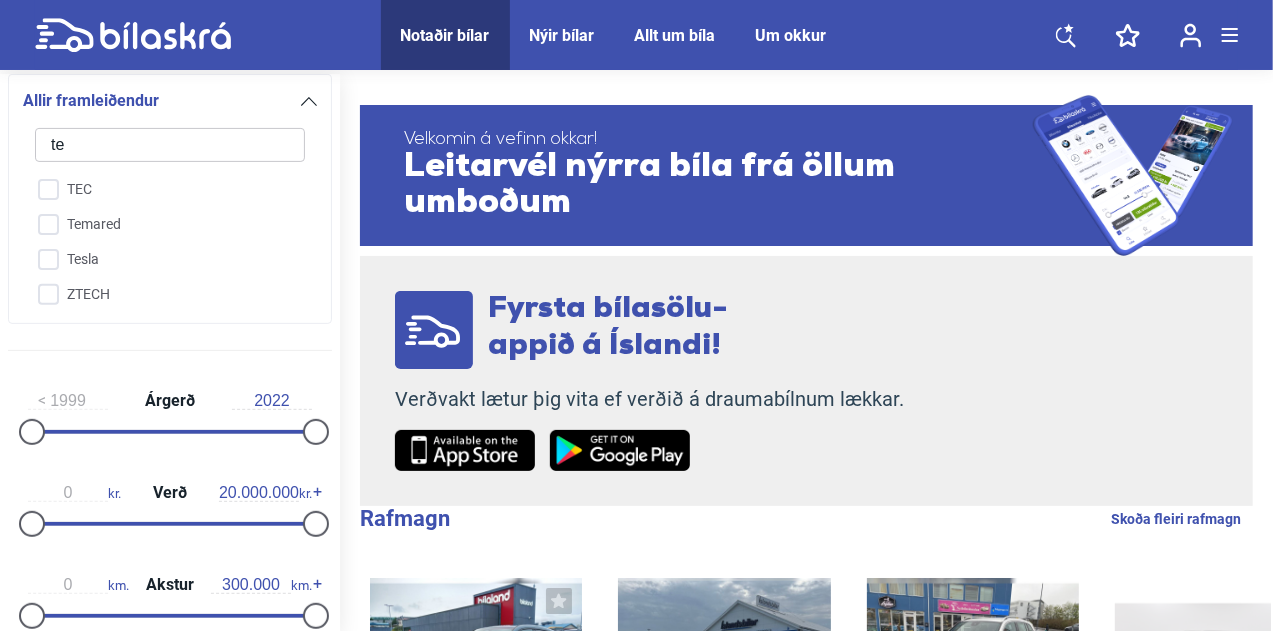 checkbox on "false" 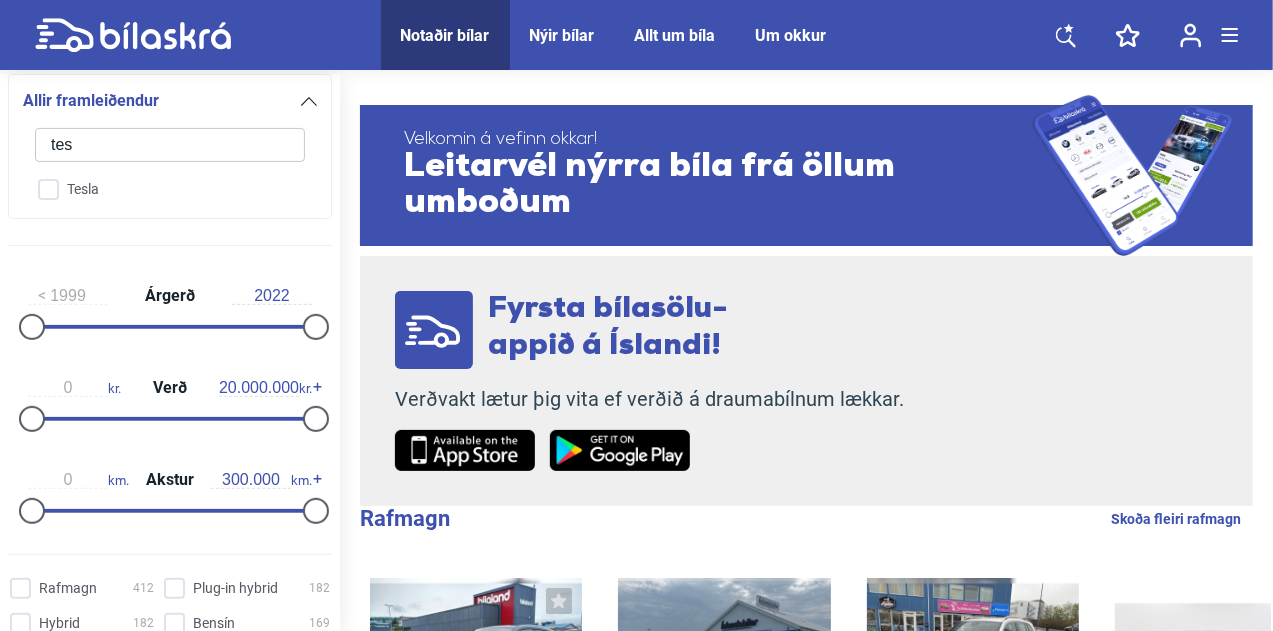 type on "tes" 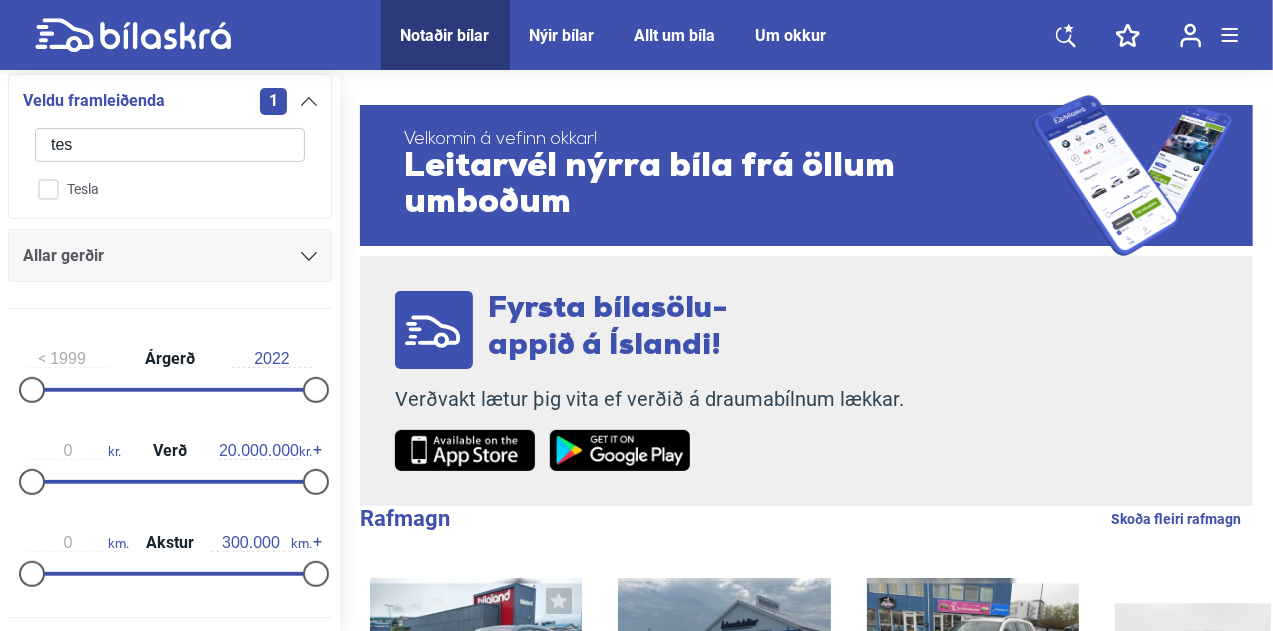 type 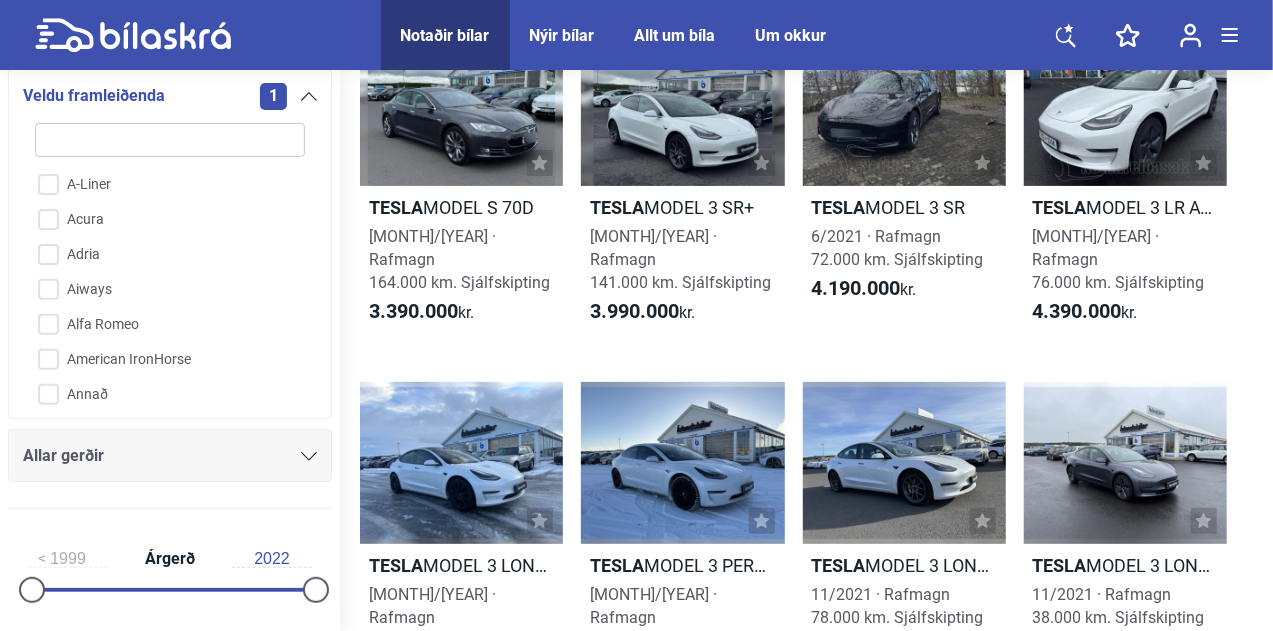 scroll, scrollTop: 287, scrollLeft: 0, axis: vertical 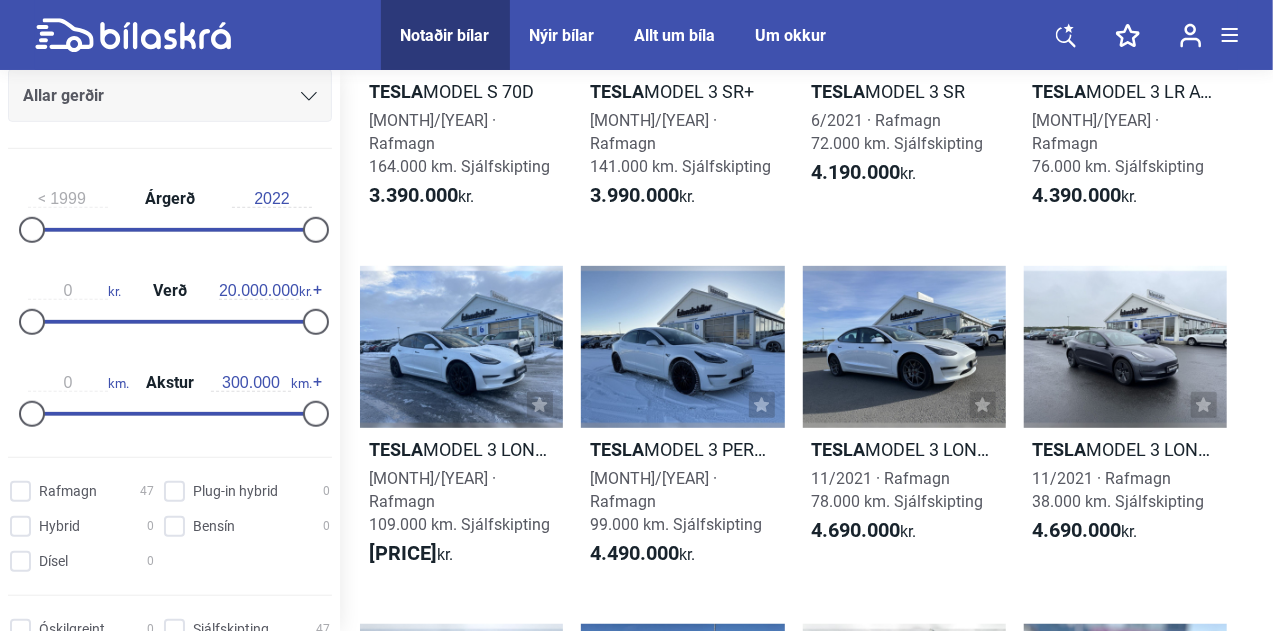 click on "[PRICE]  kr.
Verð [PRICE] kr." at bounding box center [170, 303] 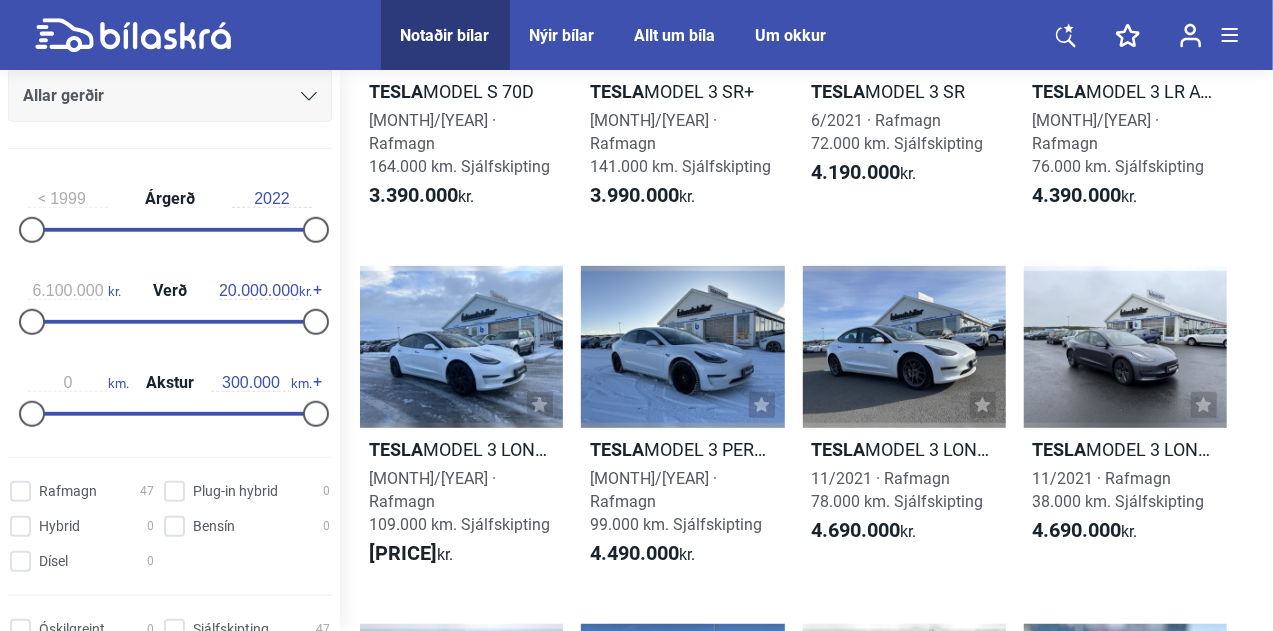 click at bounding box center (170, 322) 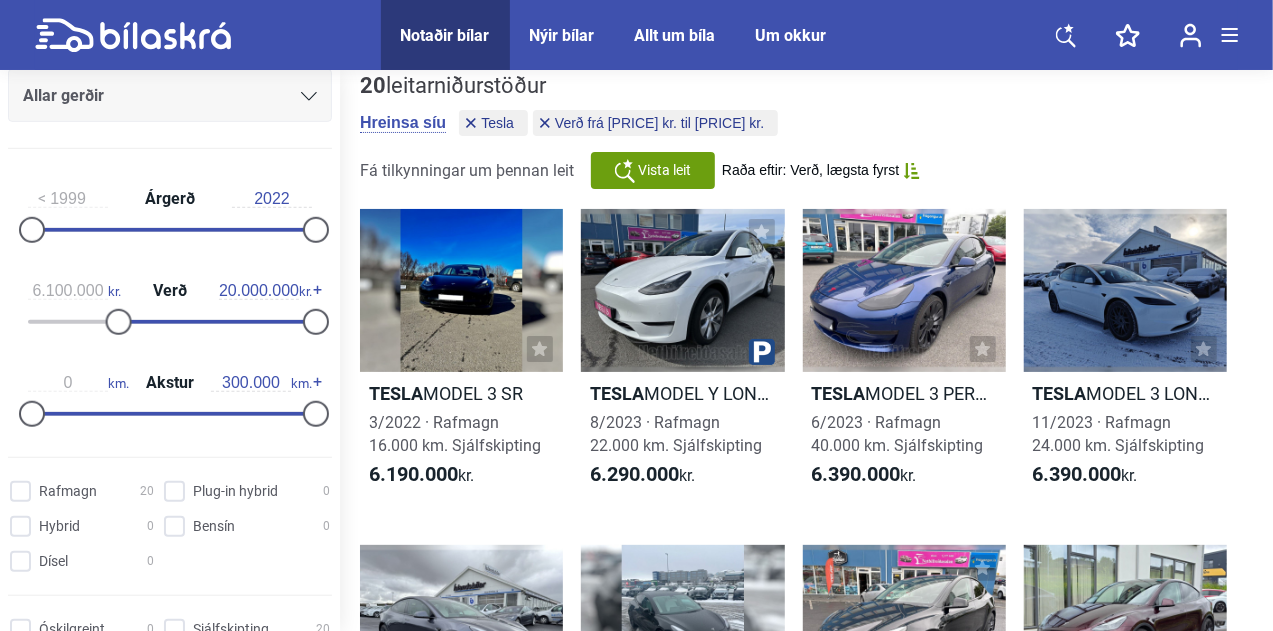 scroll, scrollTop: 0, scrollLeft: 0, axis: both 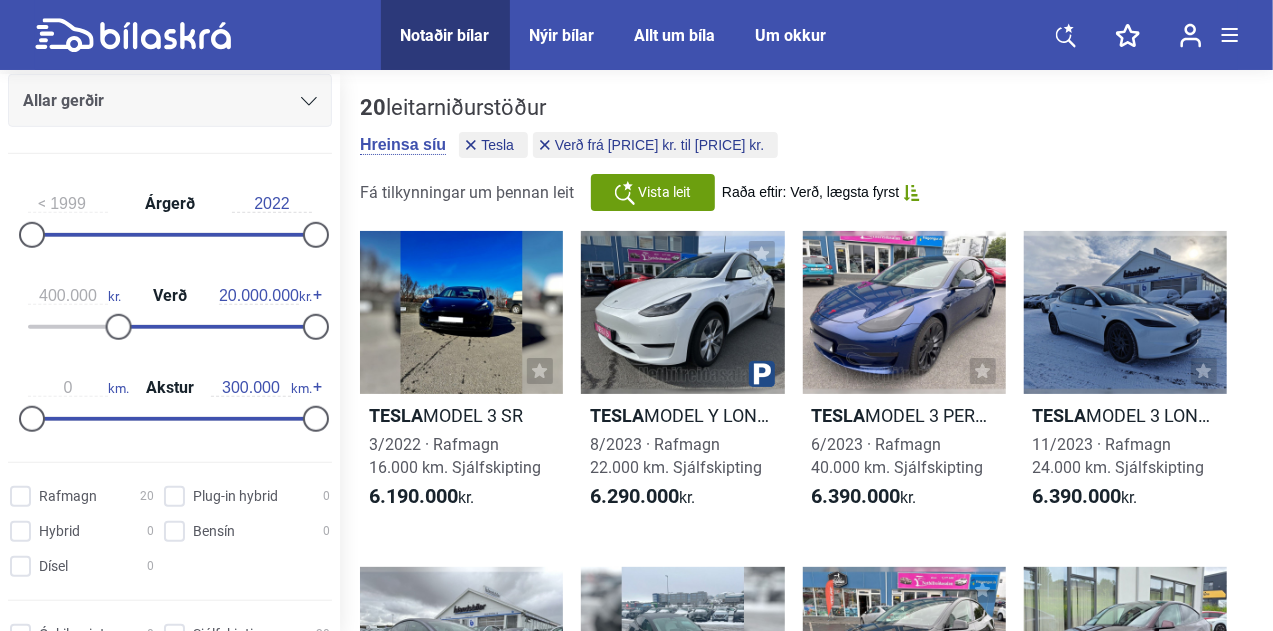 type on "0" 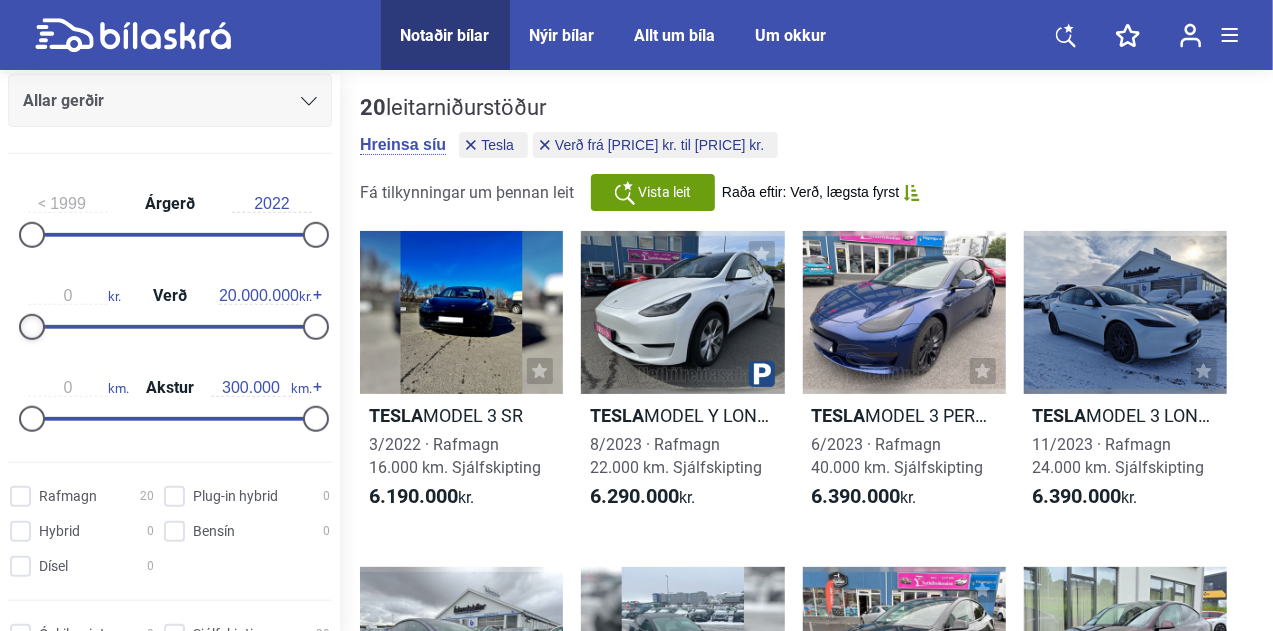 drag, startPoint x: 112, startPoint y: 319, endPoint x: 3, endPoint y: 327, distance: 109.29318 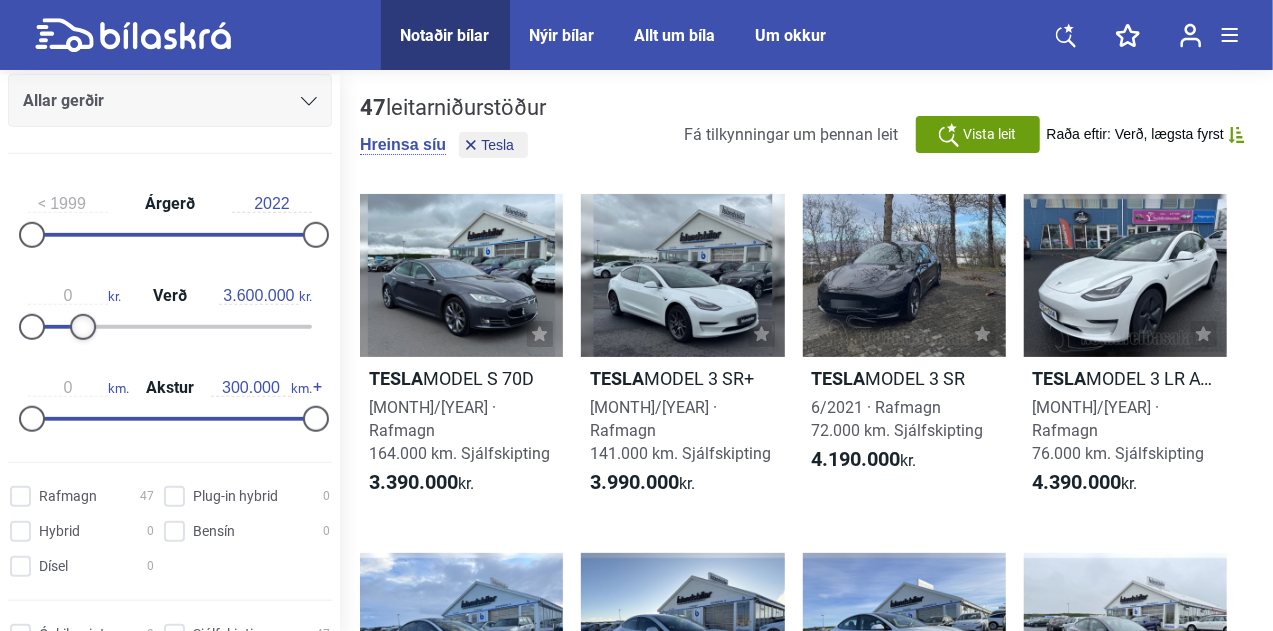 drag, startPoint x: 316, startPoint y: 329, endPoint x: 88, endPoint y: 338, distance: 228.17757 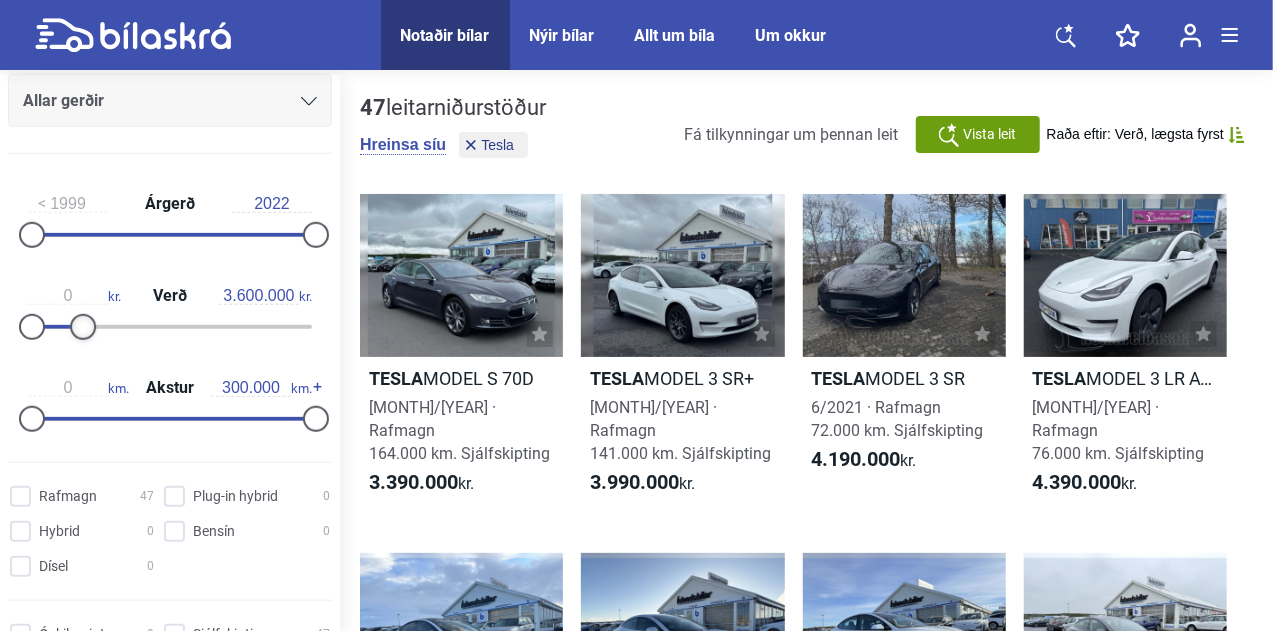 click on "[PRICE]  kr.
Verð [PRICE] kr." at bounding box center [170, 308] 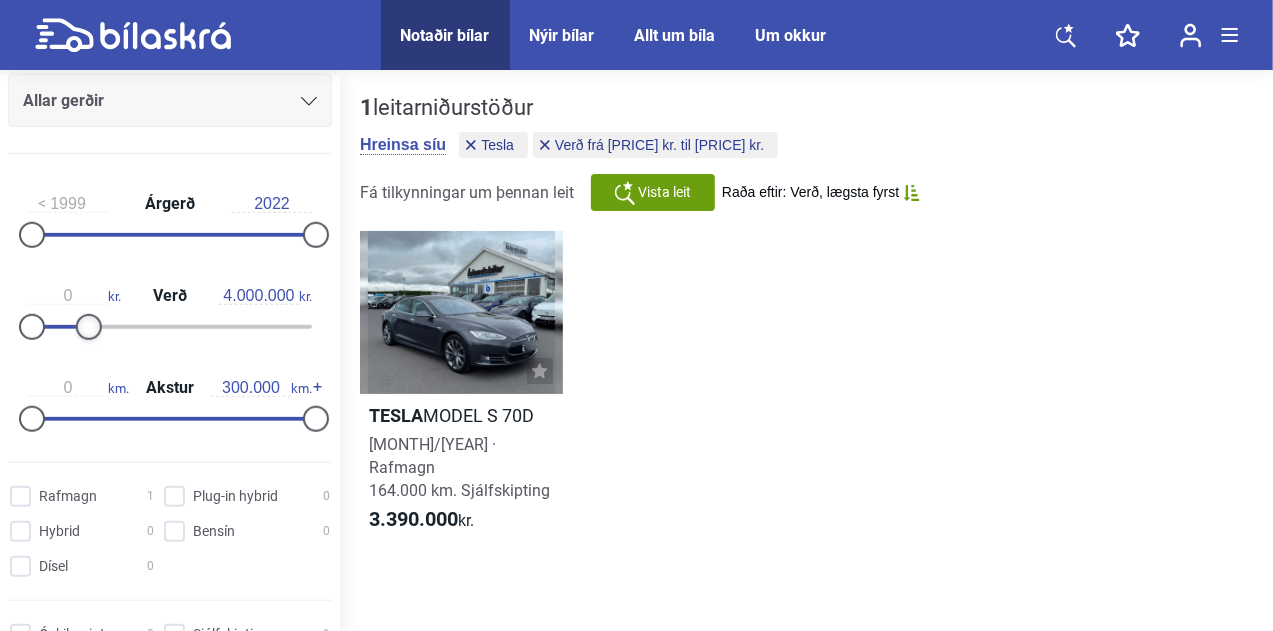 click at bounding box center [89, 327] 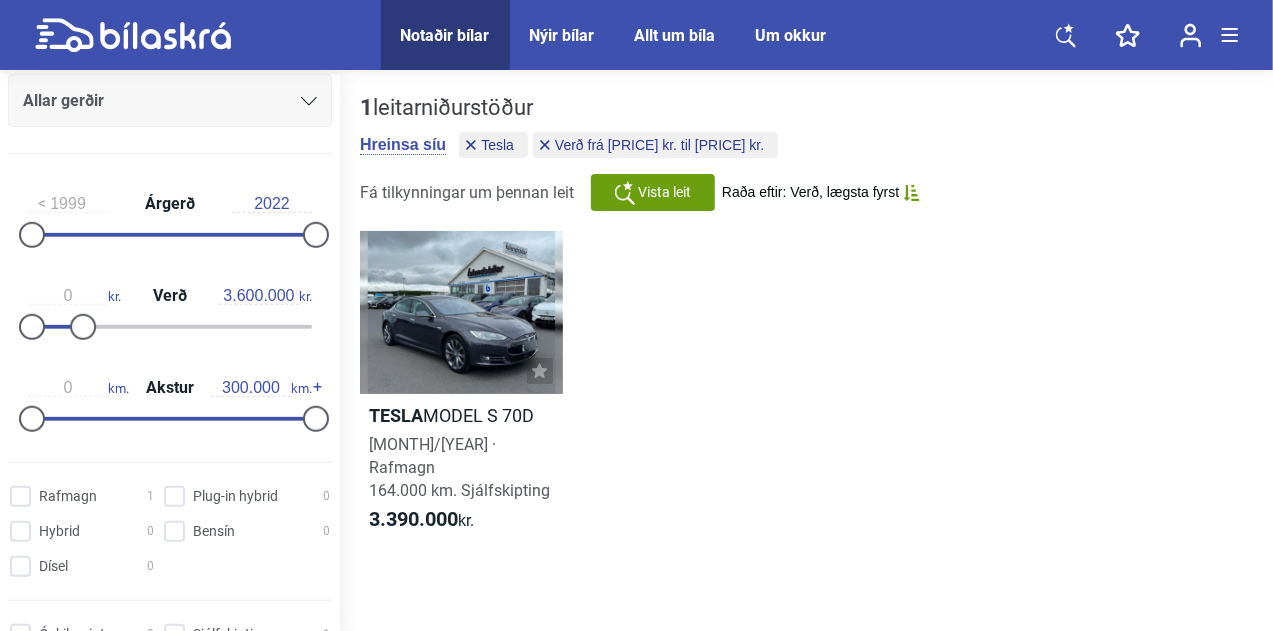 type on "20.000.000" 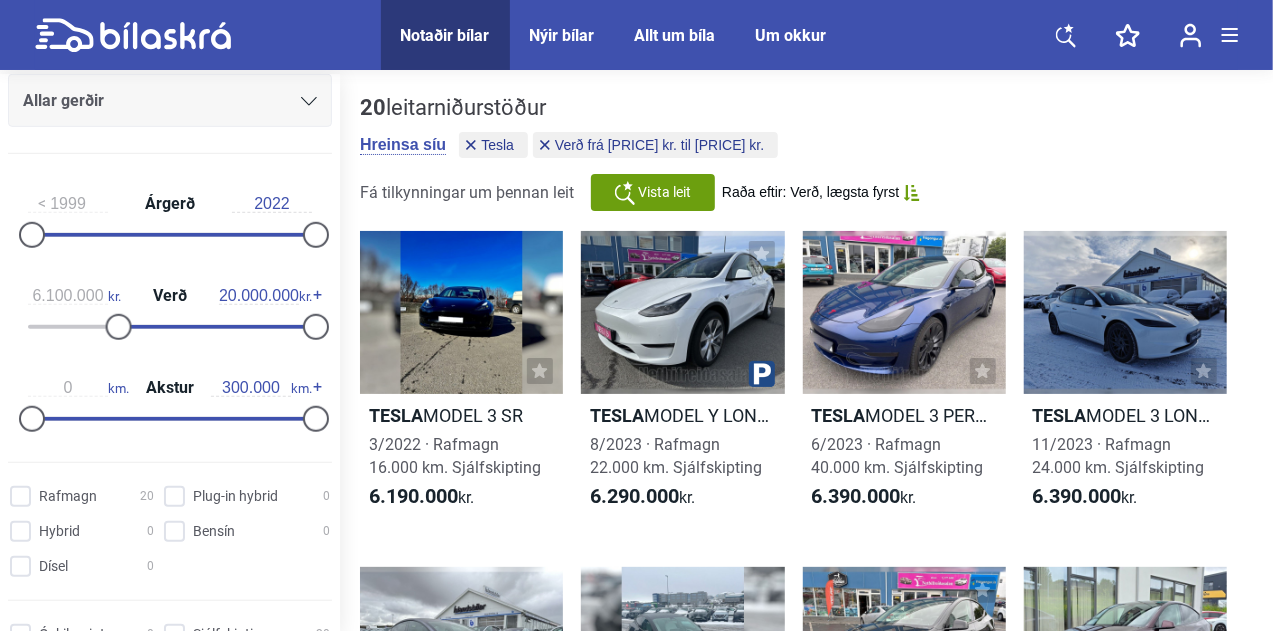 type on "0" 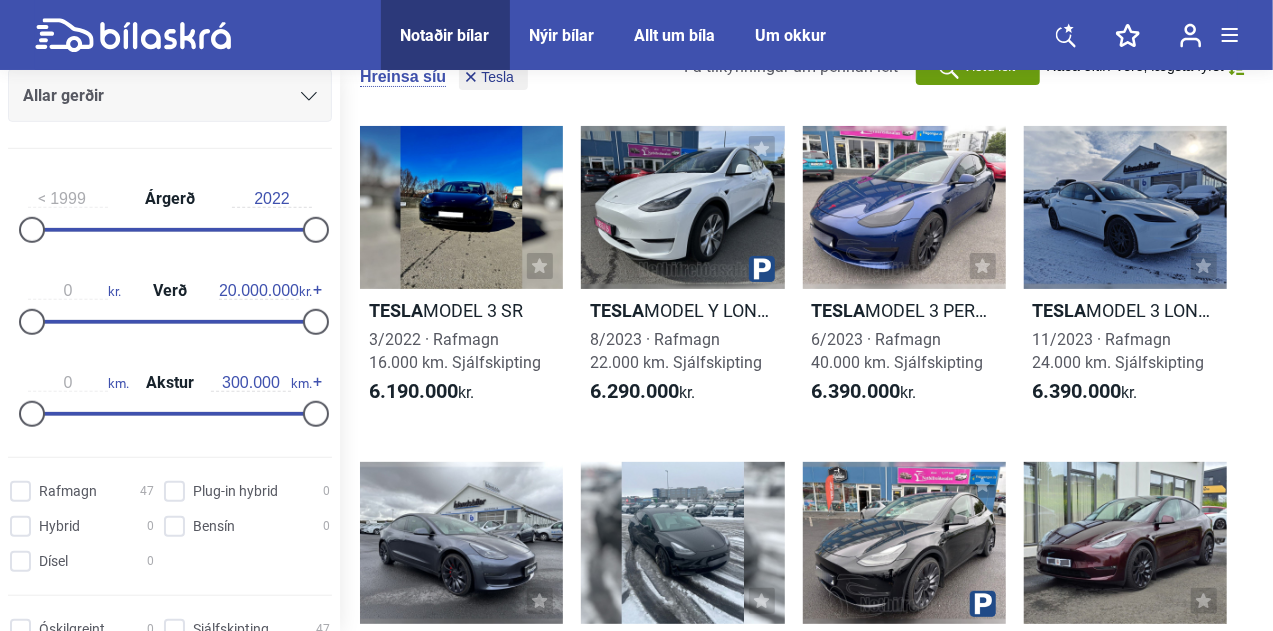 scroll, scrollTop: 287, scrollLeft: 0, axis: vertical 